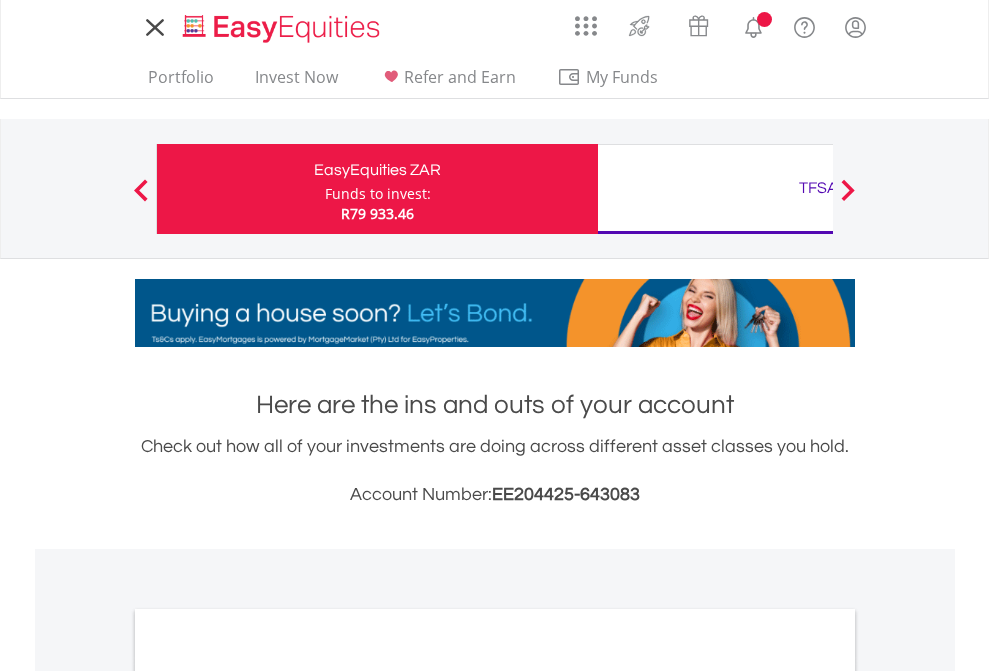 scroll, scrollTop: 0, scrollLeft: 0, axis: both 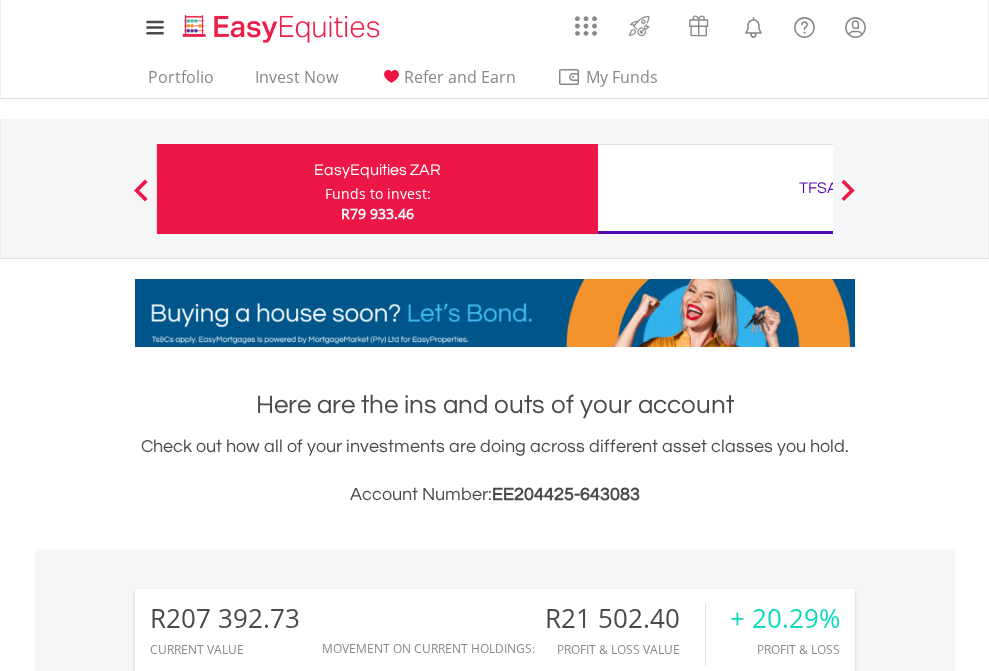 click on "Funds to invest:" at bounding box center (378, 194) 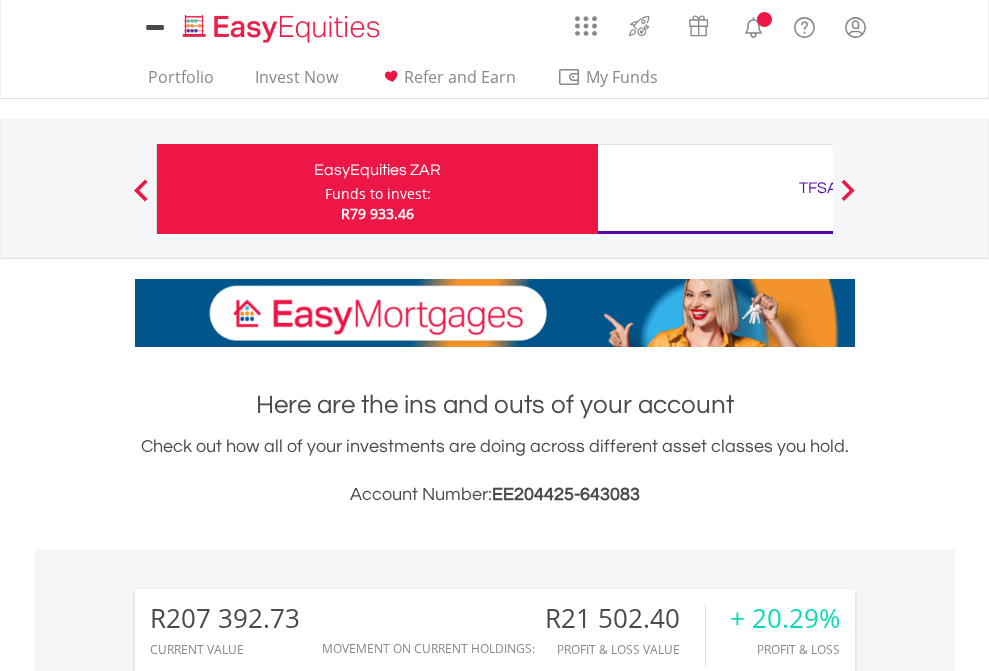 scroll, scrollTop: 0, scrollLeft: 0, axis: both 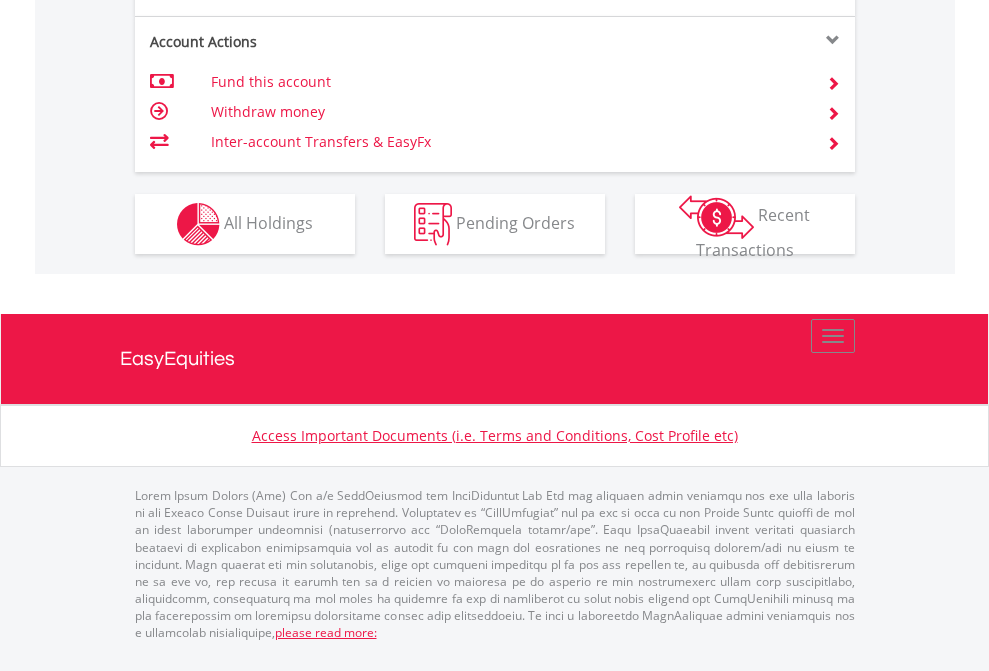 click on "Investment types" at bounding box center [706, -337] 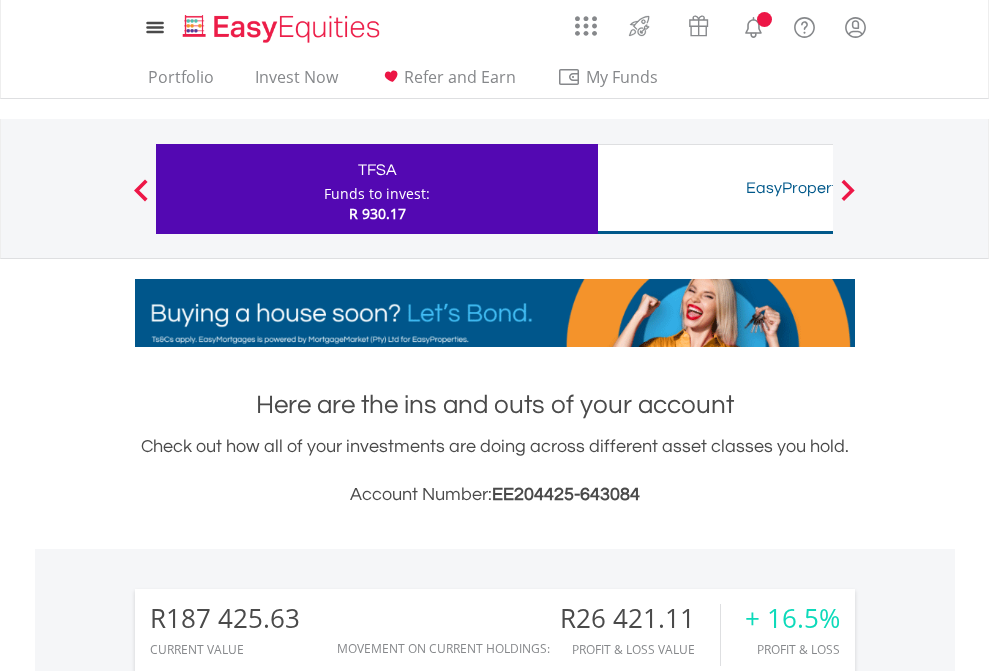 scroll, scrollTop: 0, scrollLeft: 0, axis: both 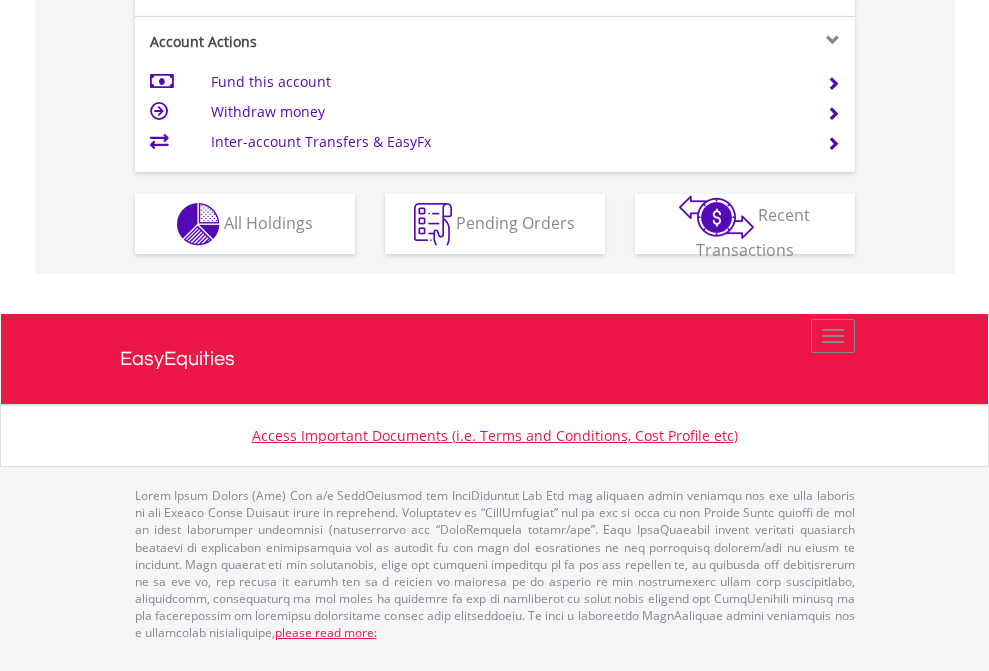 click on "Investment types" at bounding box center [706, -337] 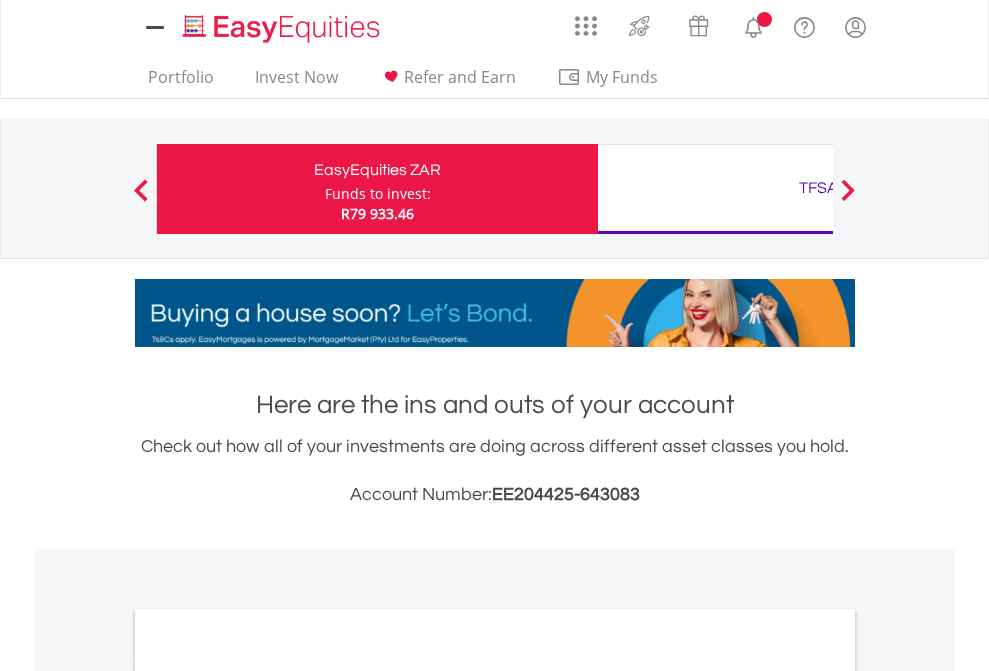 scroll, scrollTop: 1202, scrollLeft: 0, axis: vertical 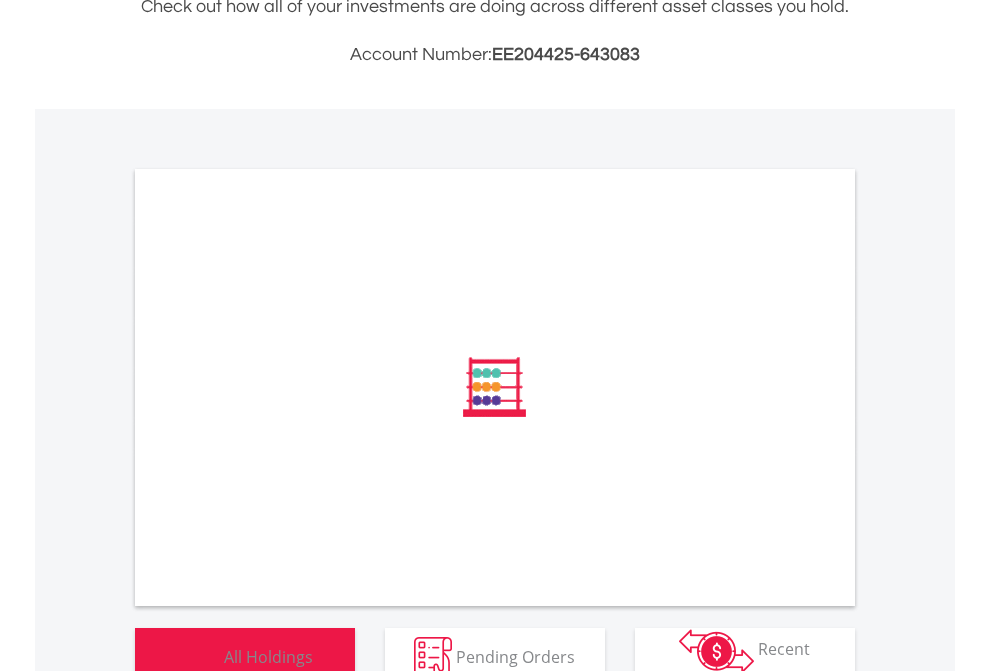click on "All Holdings" at bounding box center (268, 656) 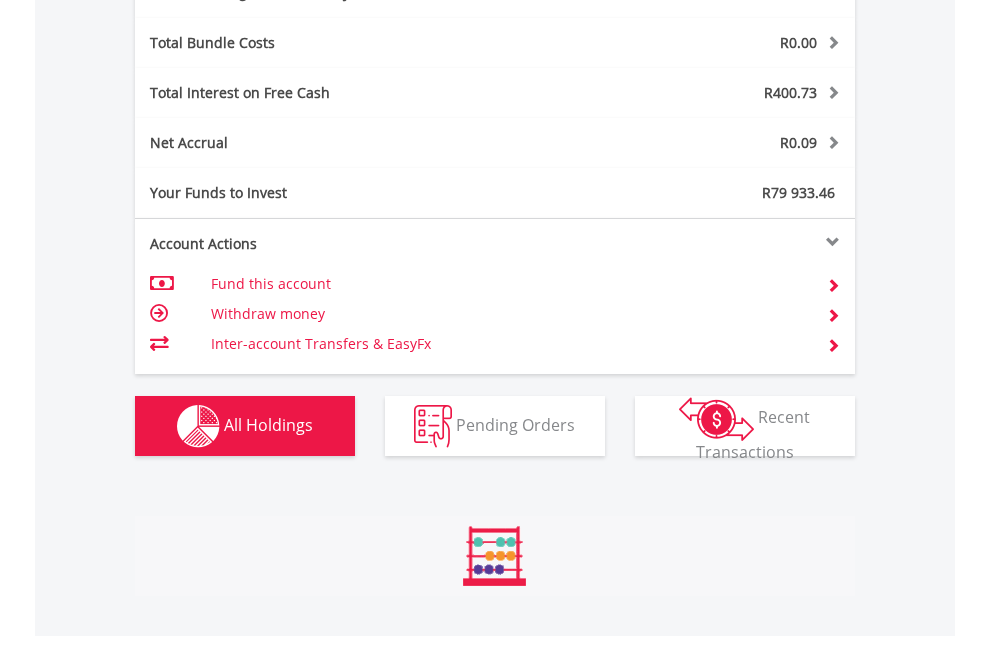 scroll, scrollTop: 999808, scrollLeft: 999687, axis: both 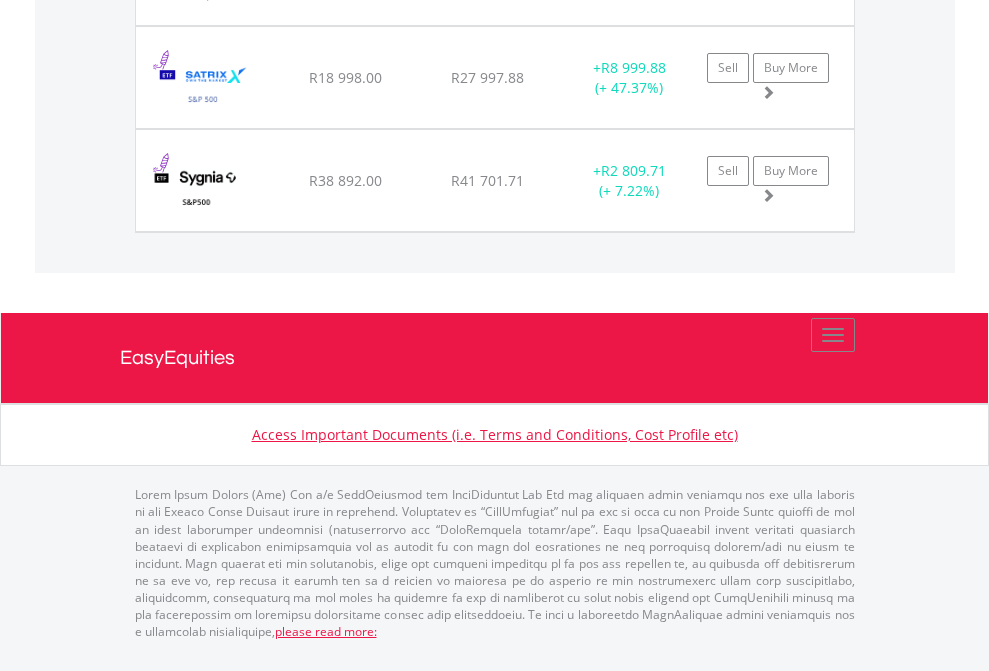 click on "TFSA" at bounding box center [818, -2014] 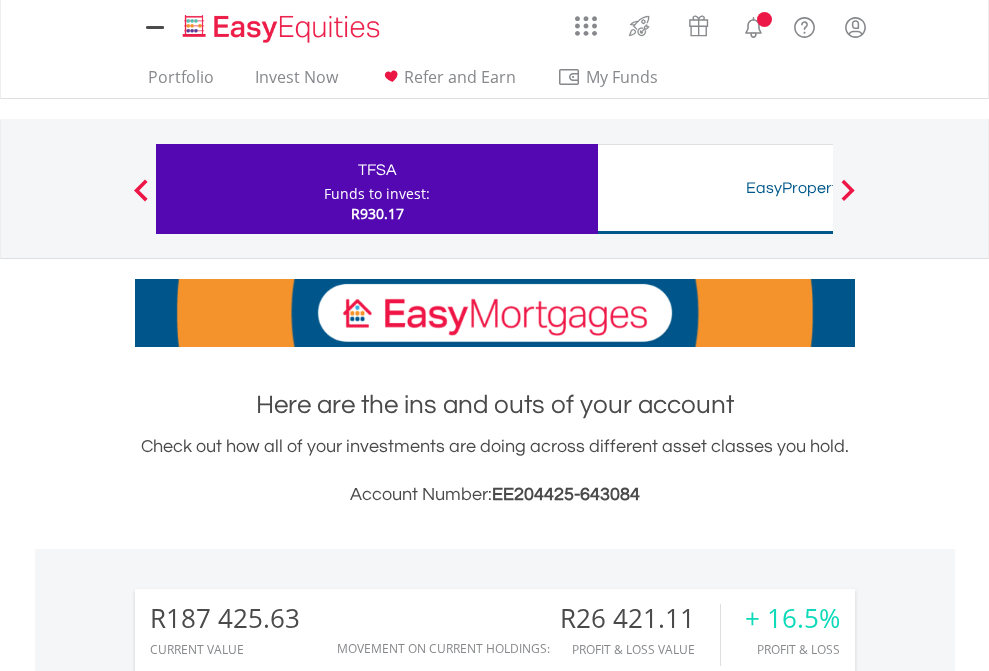 scroll, scrollTop: 1573, scrollLeft: 0, axis: vertical 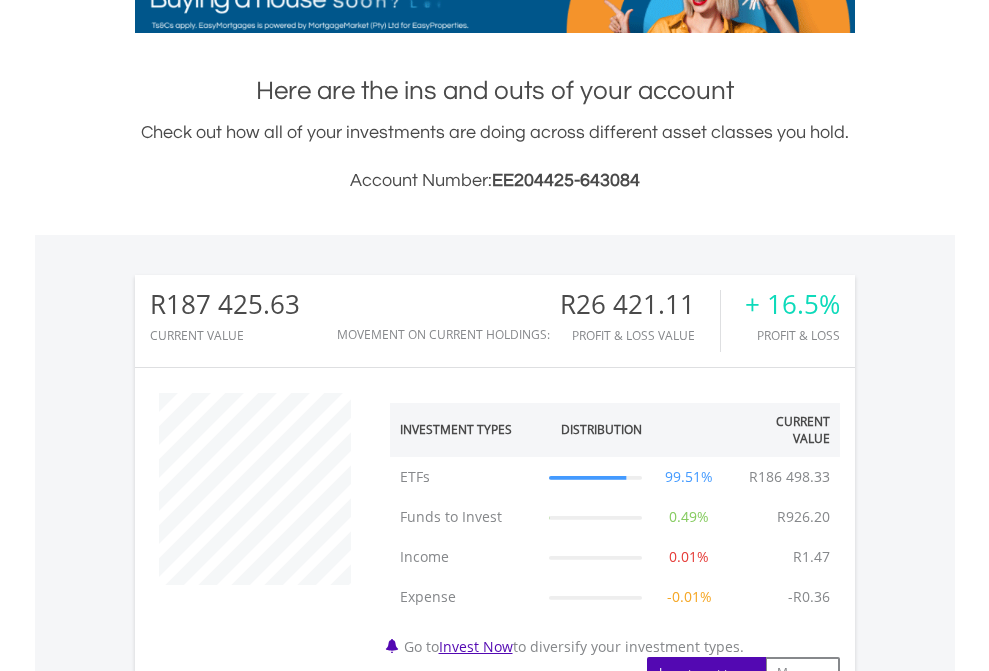 click on "All Holdings" at bounding box center [268, 1232] 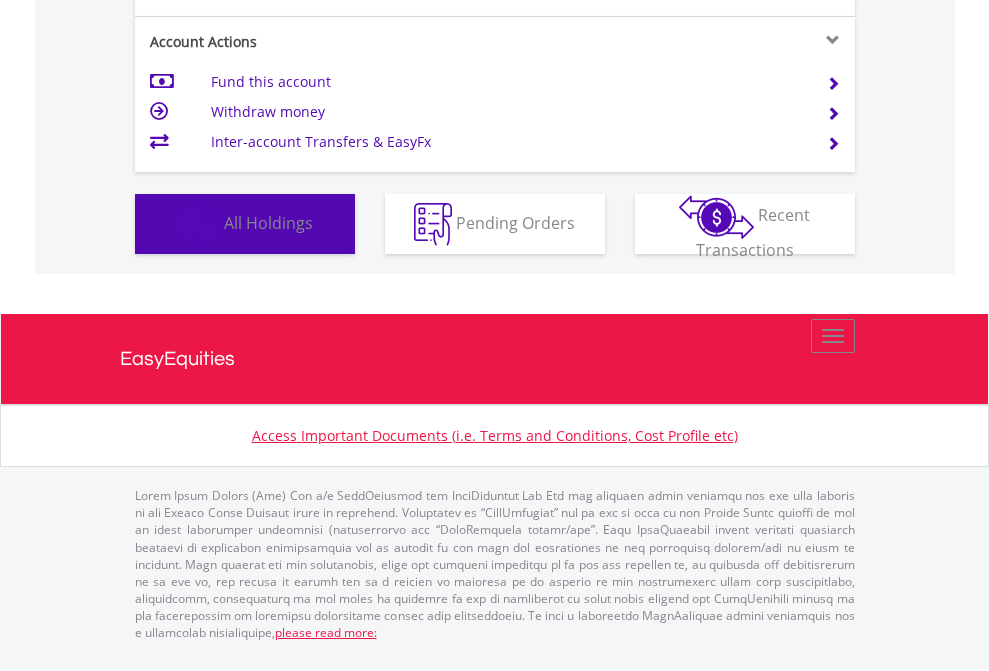 scroll, scrollTop: 999808, scrollLeft: 999687, axis: both 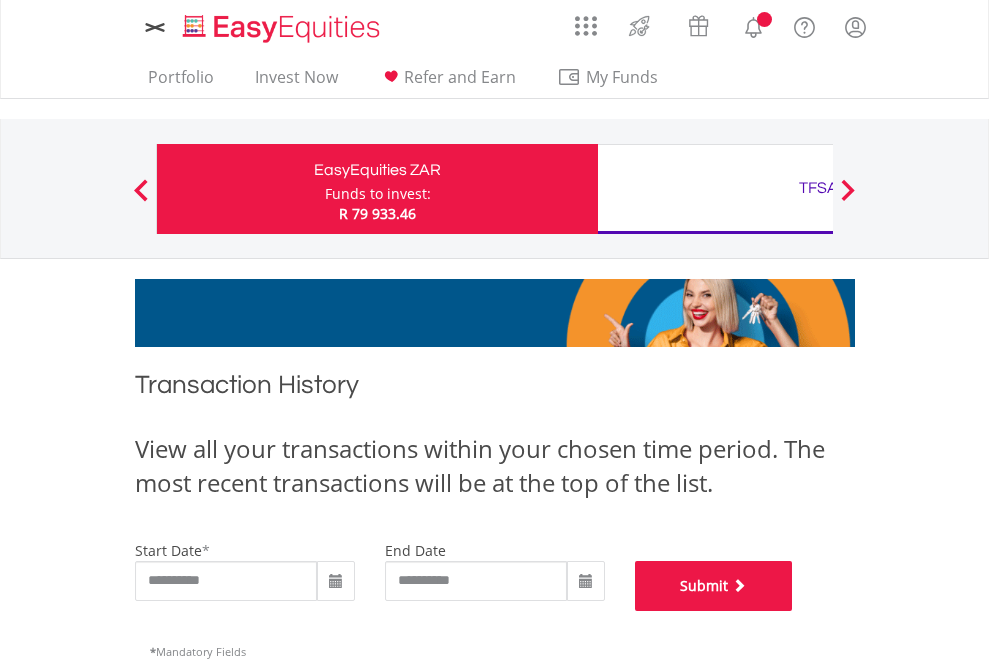 click on "Submit" at bounding box center [714, 586] 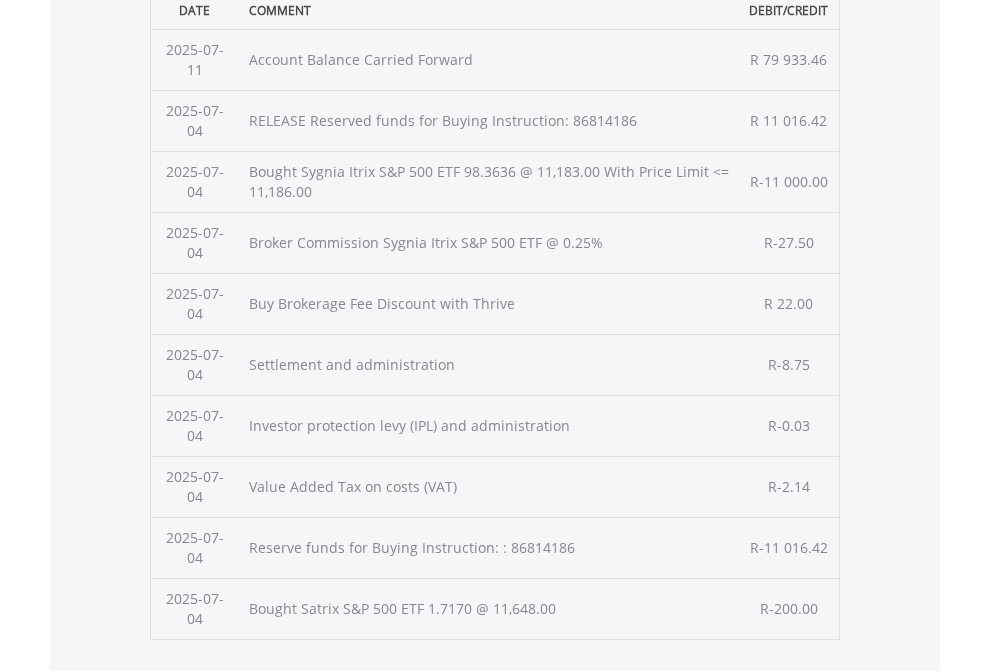 scroll, scrollTop: 811, scrollLeft: 0, axis: vertical 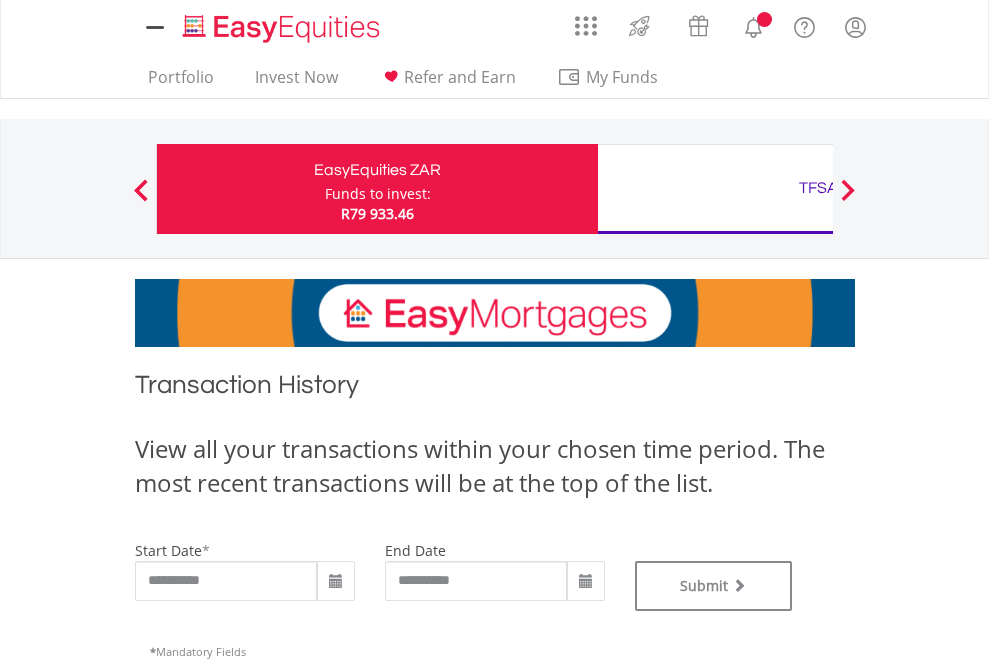 click on "TFSA" at bounding box center [818, 188] 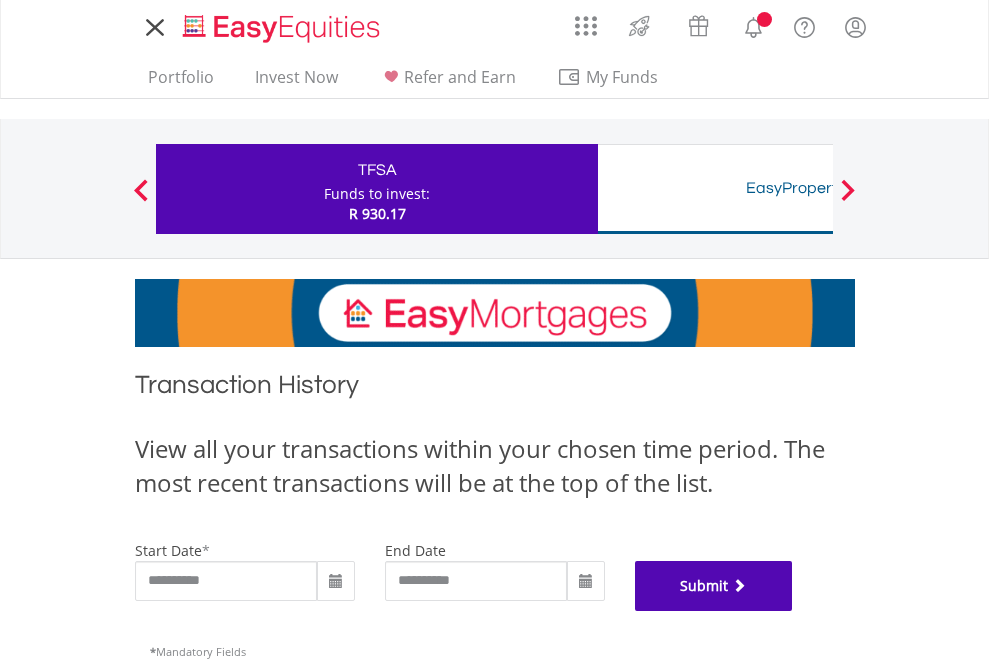 click on "Submit" at bounding box center [714, 586] 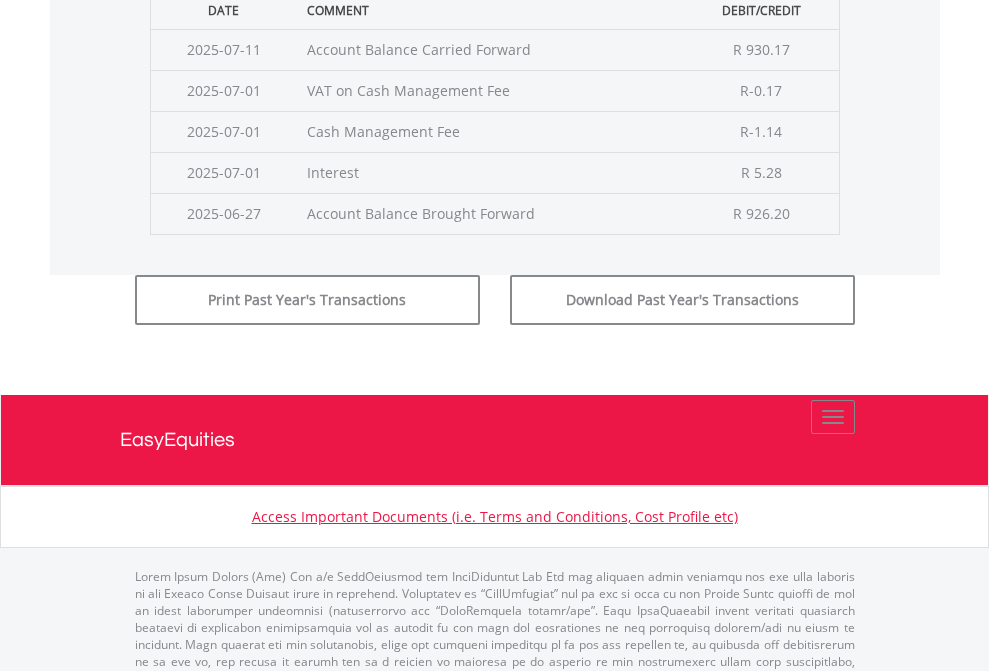 scroll, scrollTop: 811, scrollLeft: 0, axis: vertical 